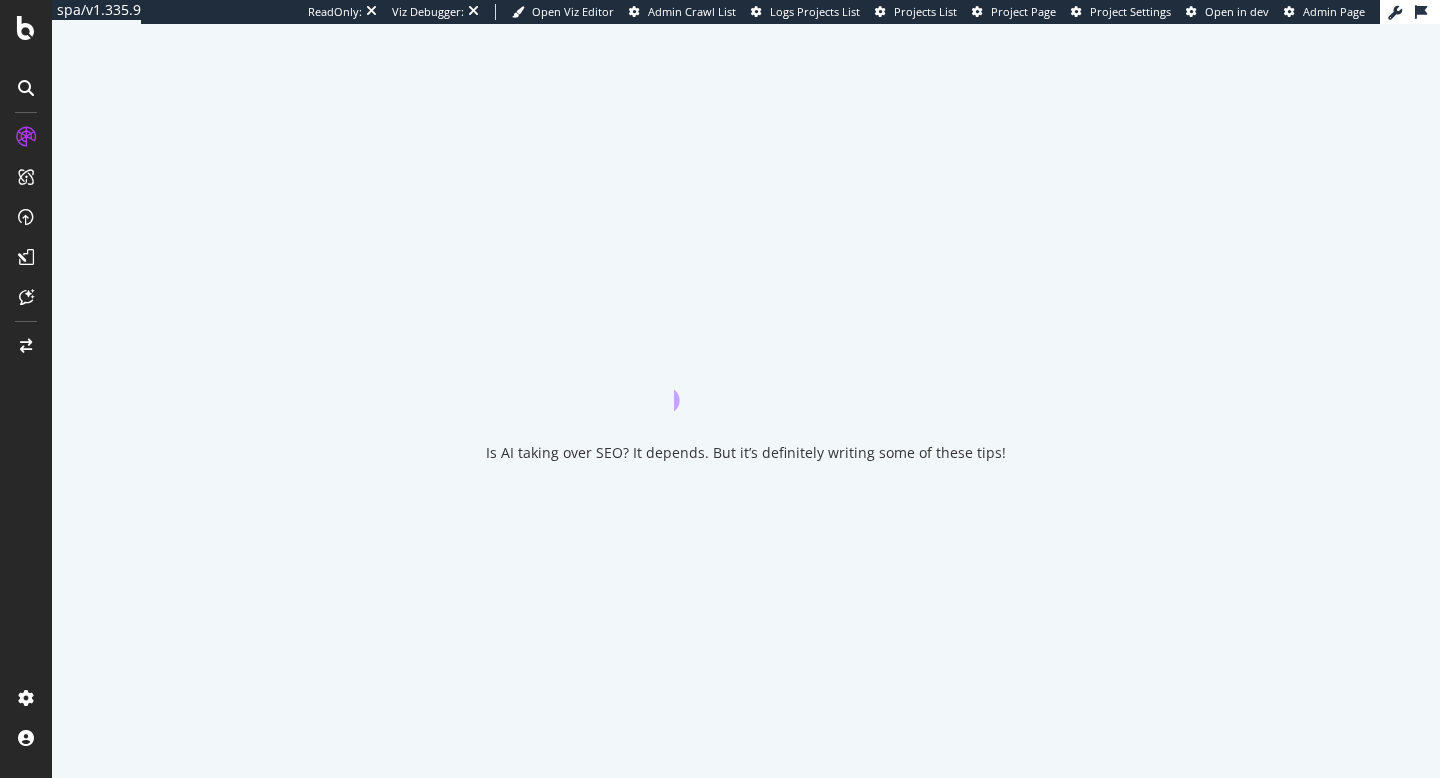 scroll, scrollTop: 0, scrollLeft: 0, axis: both 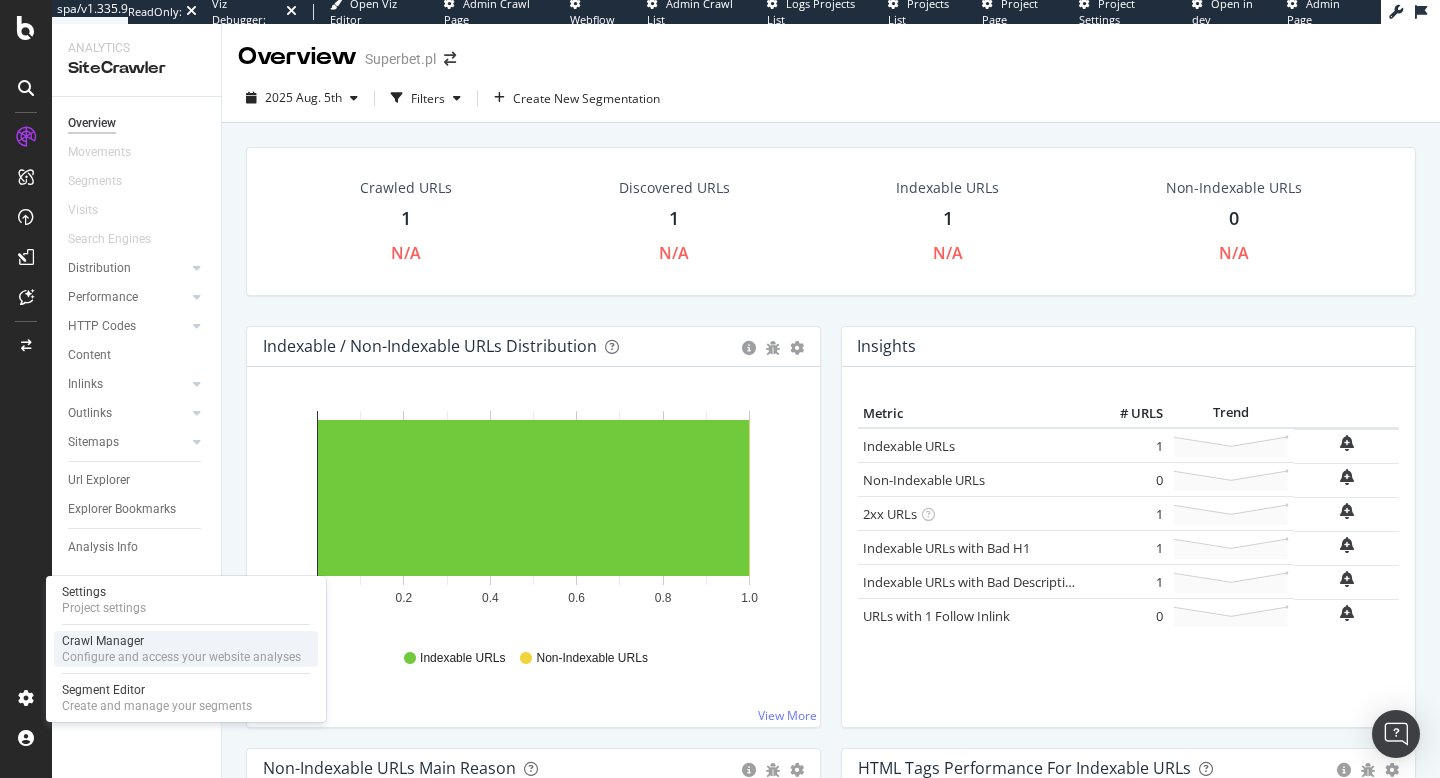 click on "Configure and access your website analyses" at bounding box center (181, 657) 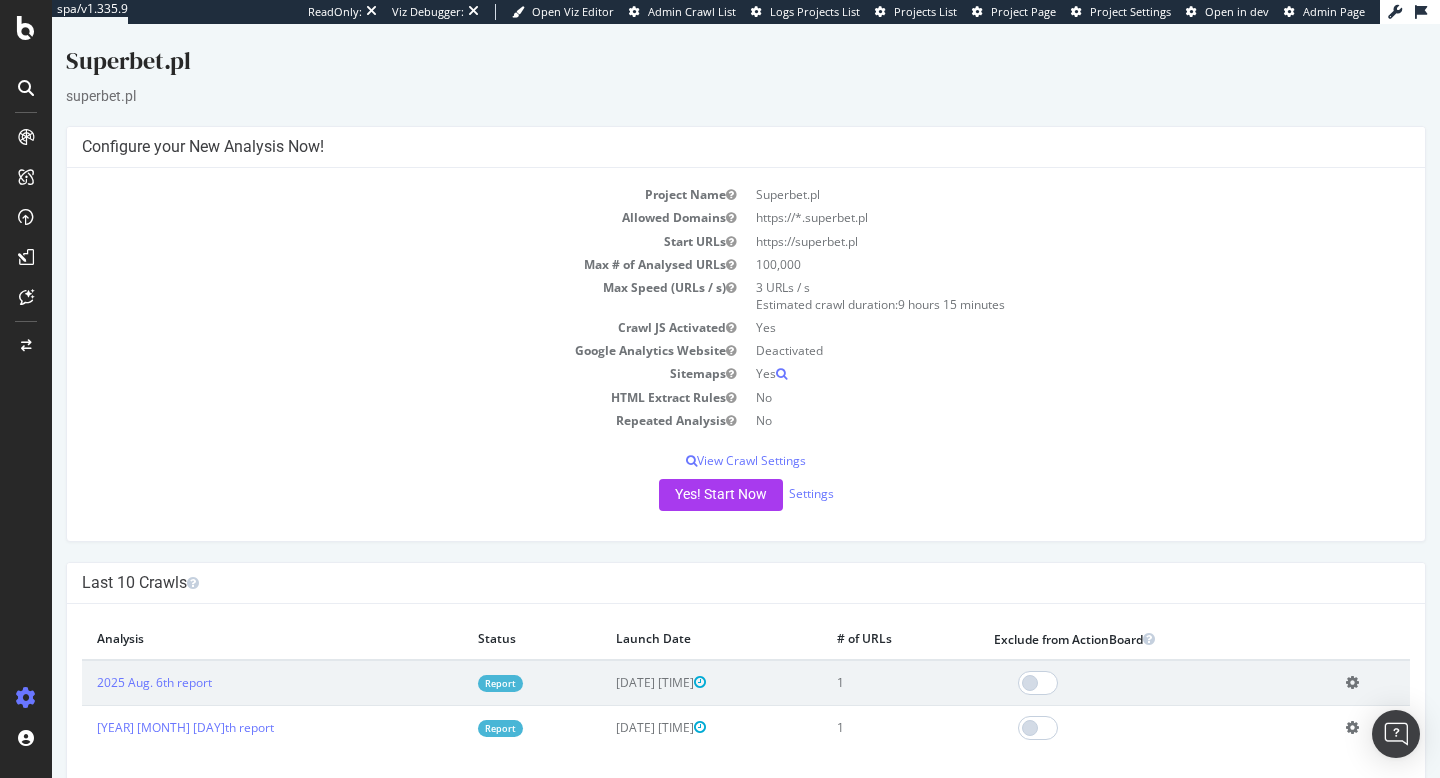 scroll, scrollTop: 0, scrollLeft: 0, axis: both 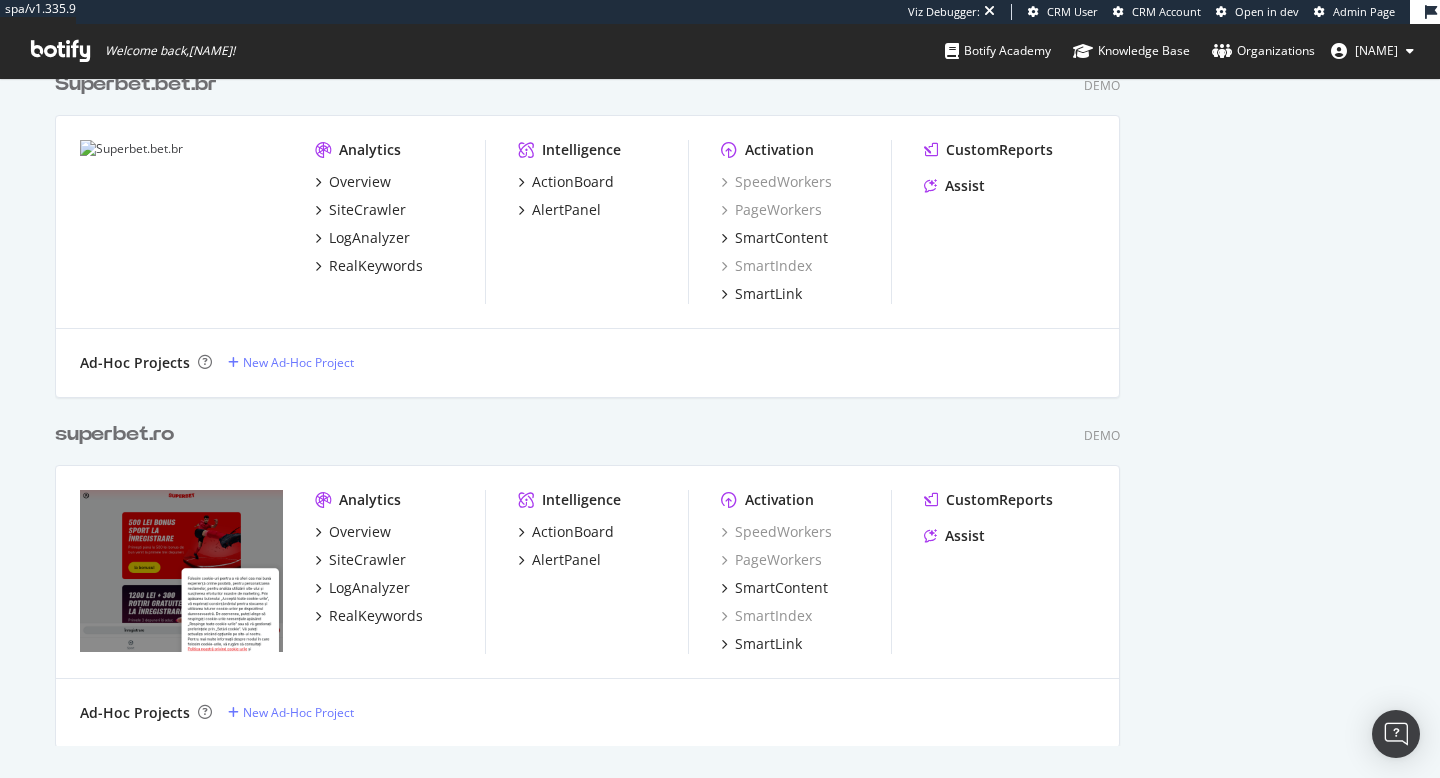 click on "superbet.ro" at bounding box center [114, 434] 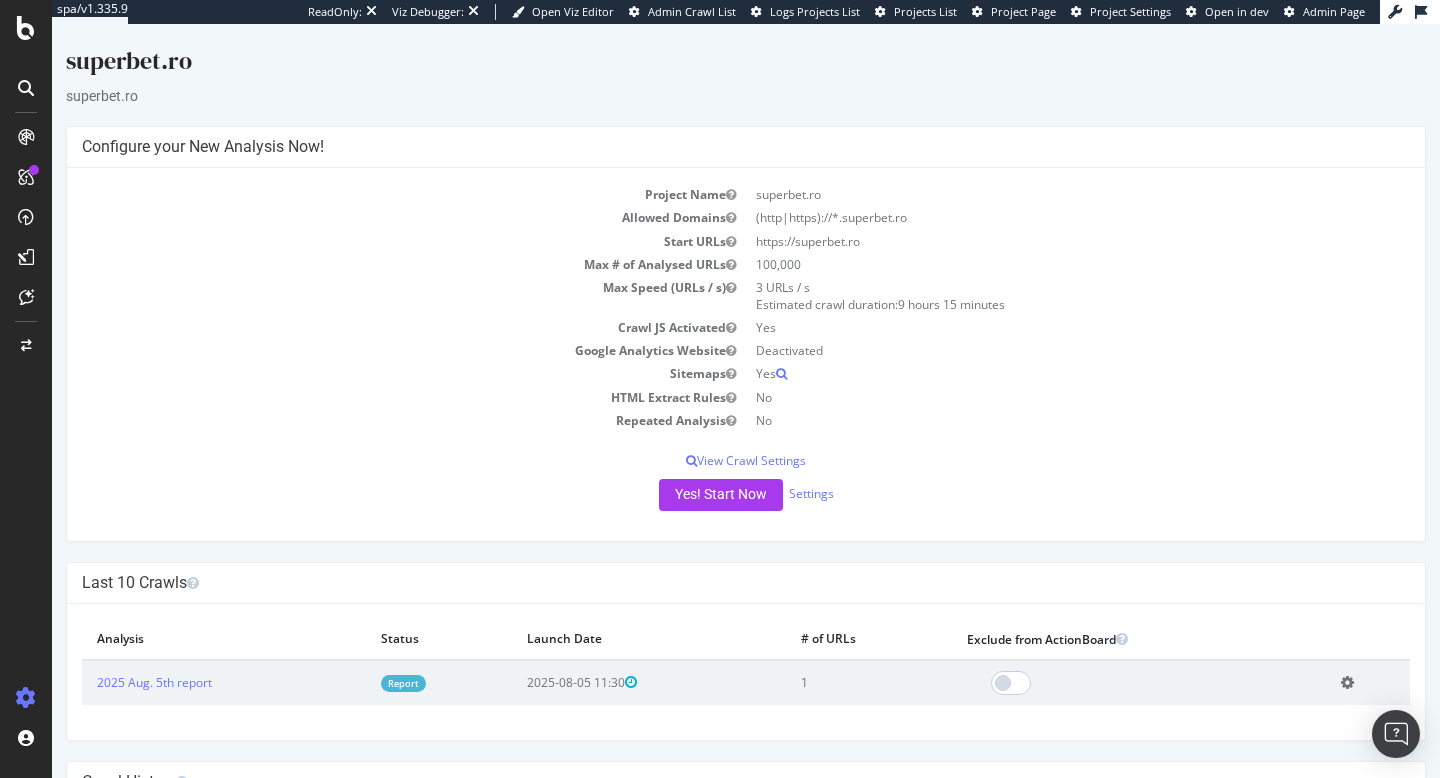 scroll, scrollTop: 0, scrollLeft: 0, axis: both 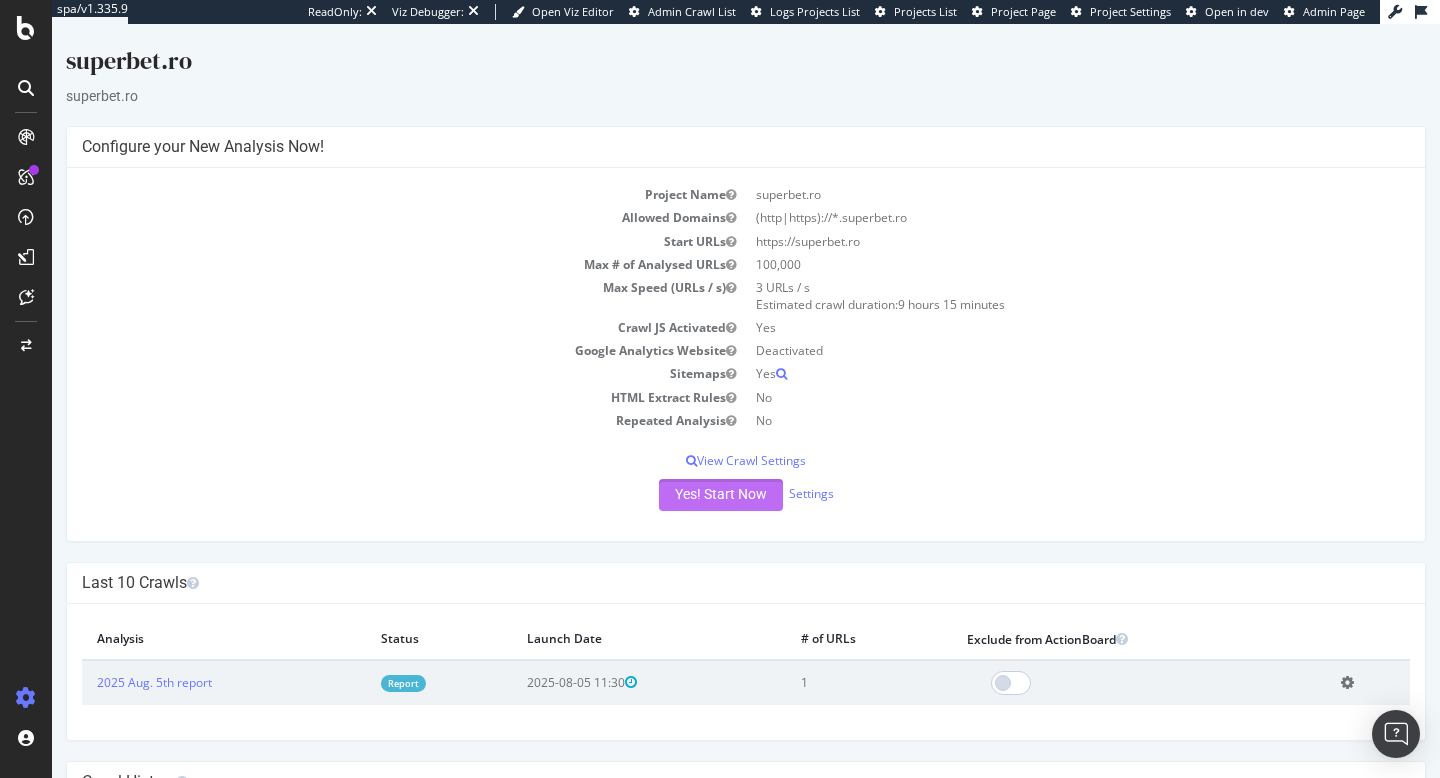 click on "Yes! Start Now" at bounding box center [721, 495] 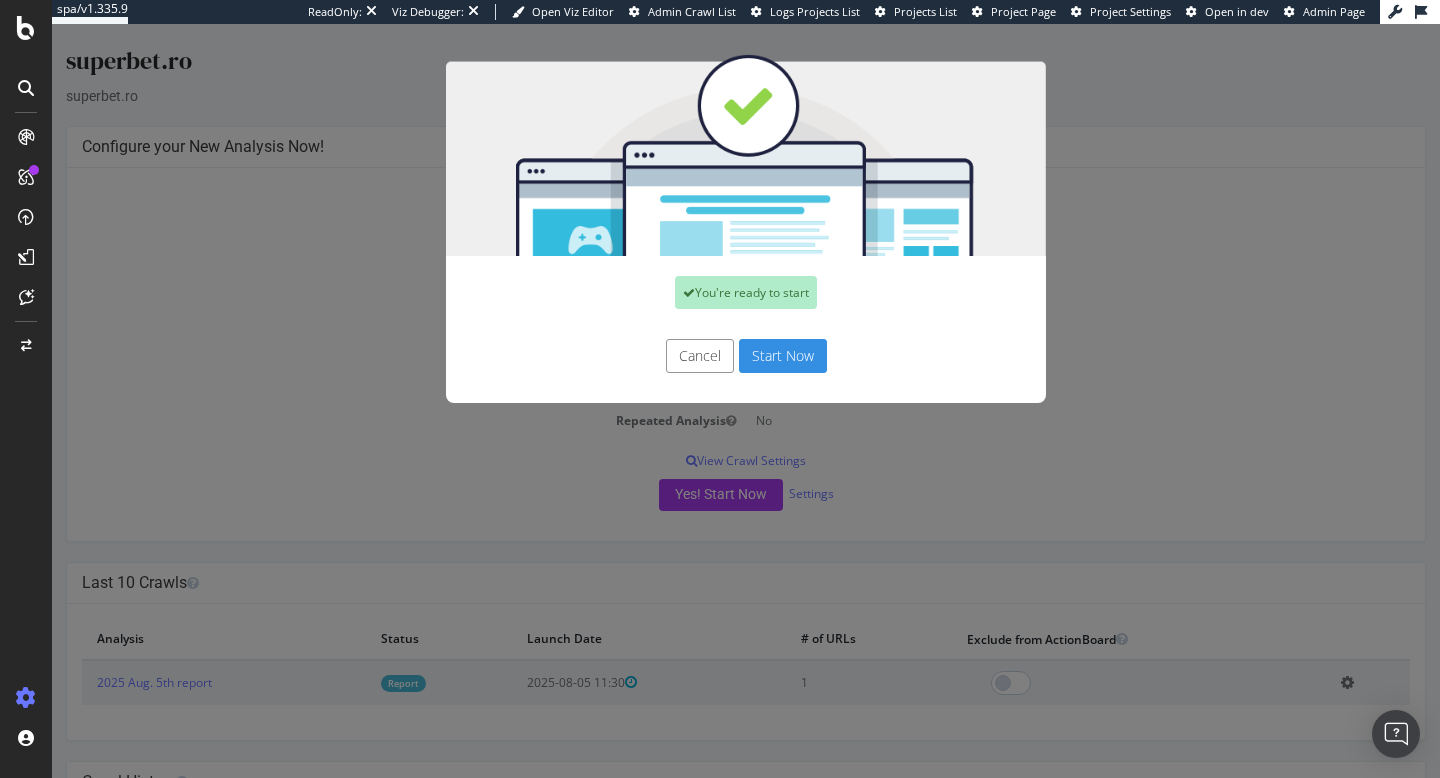 click on "Start Now" at bounding box center [783, 356] 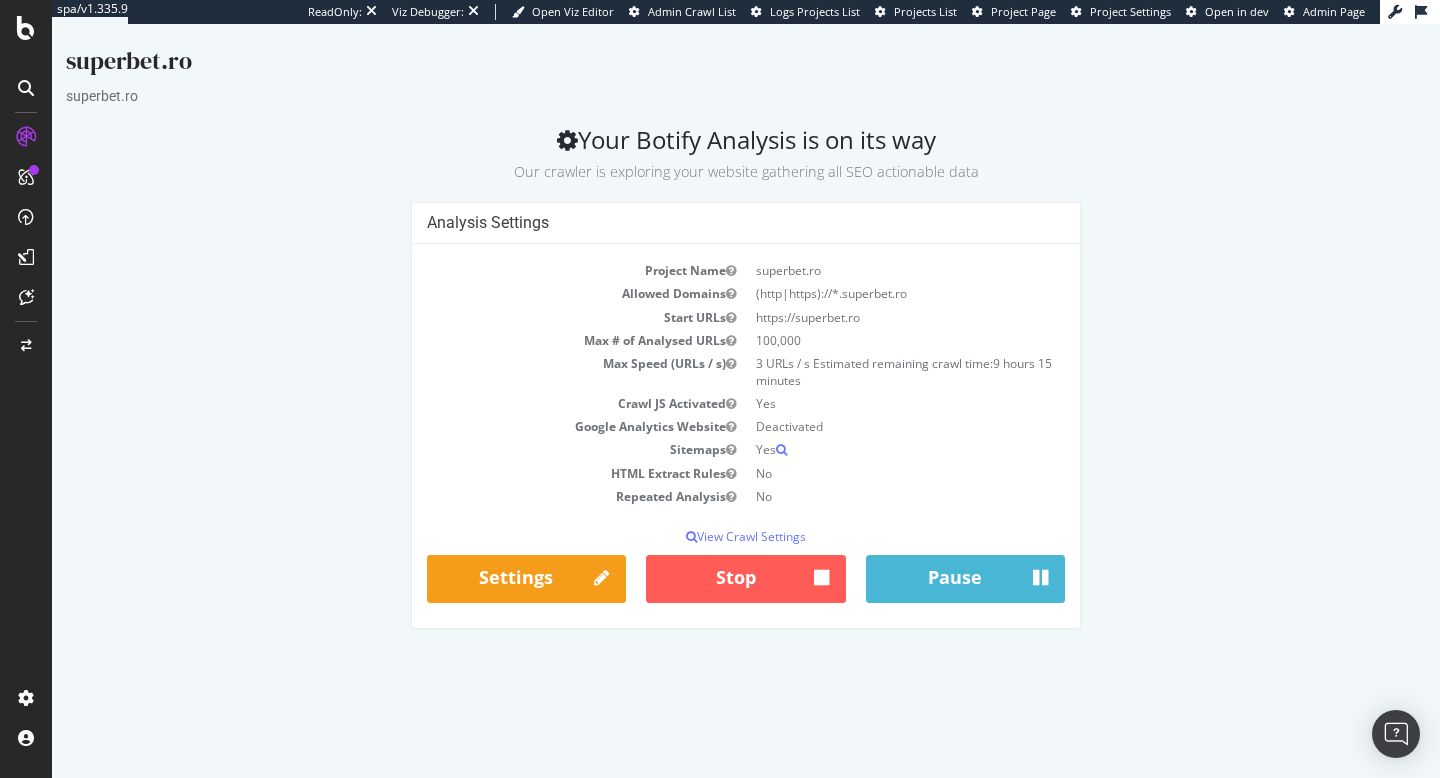 scroll, scrollTop: 0, scrollLeft: 0, axis: both 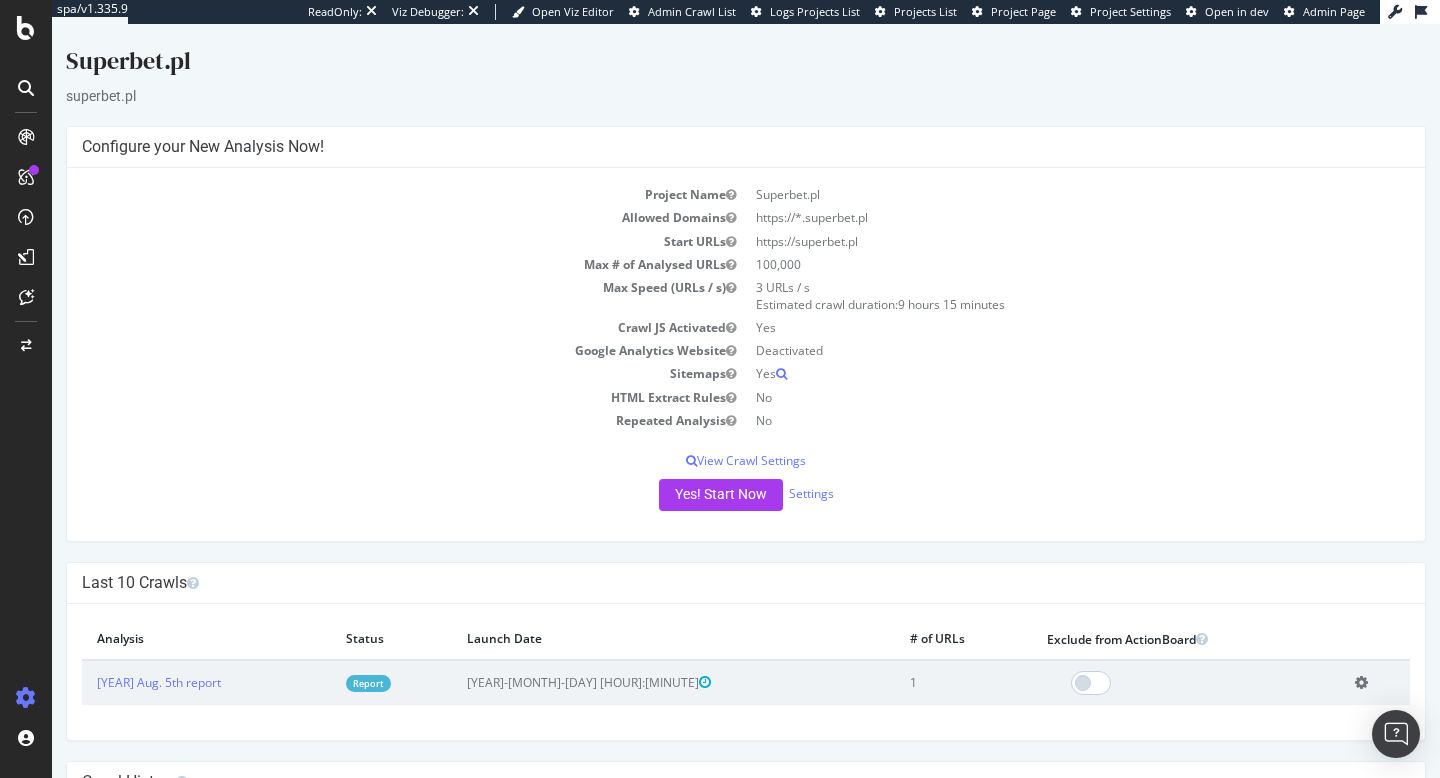 click on "Superbet.pl" at bounding box center [746, 65] 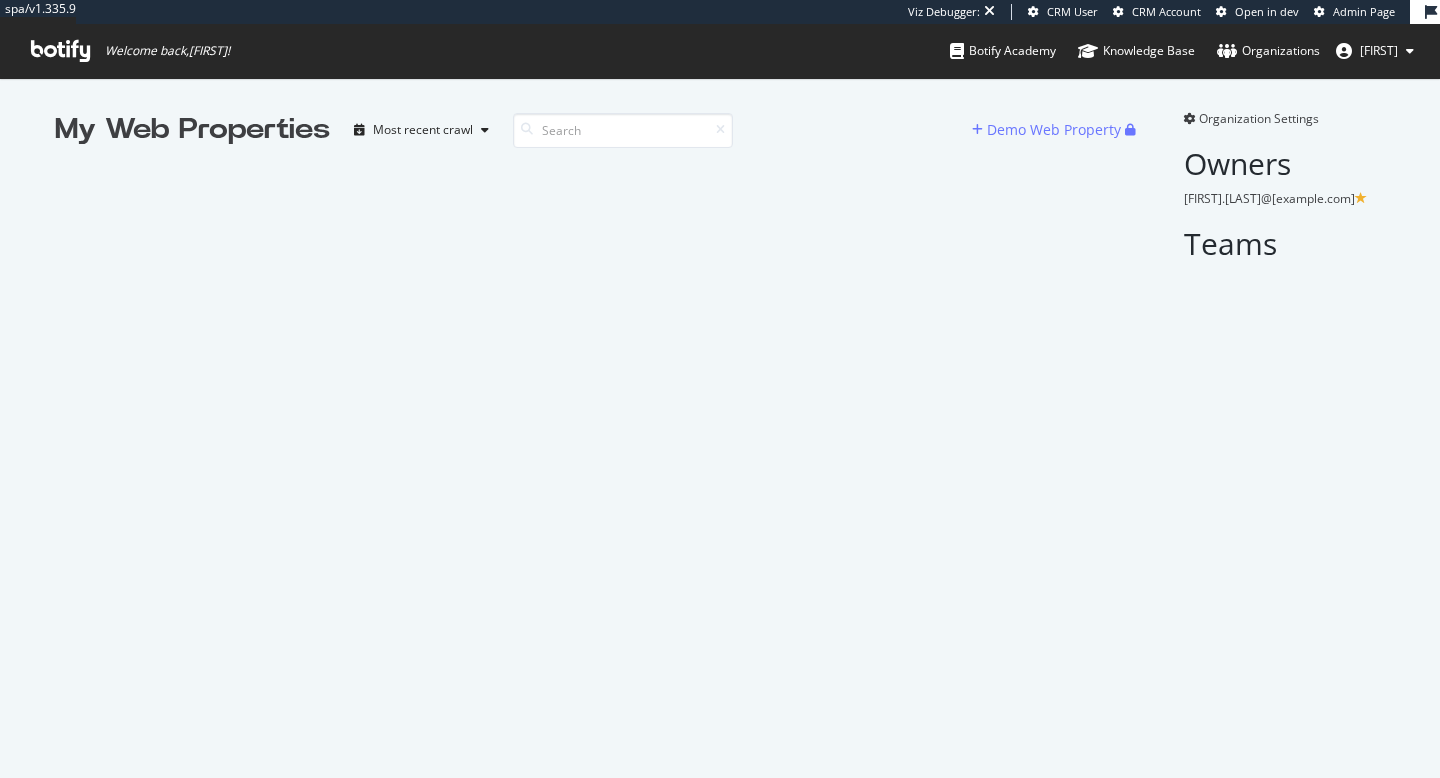 scroll, scrollTop: 0, scrollLeft: 0, axis: both 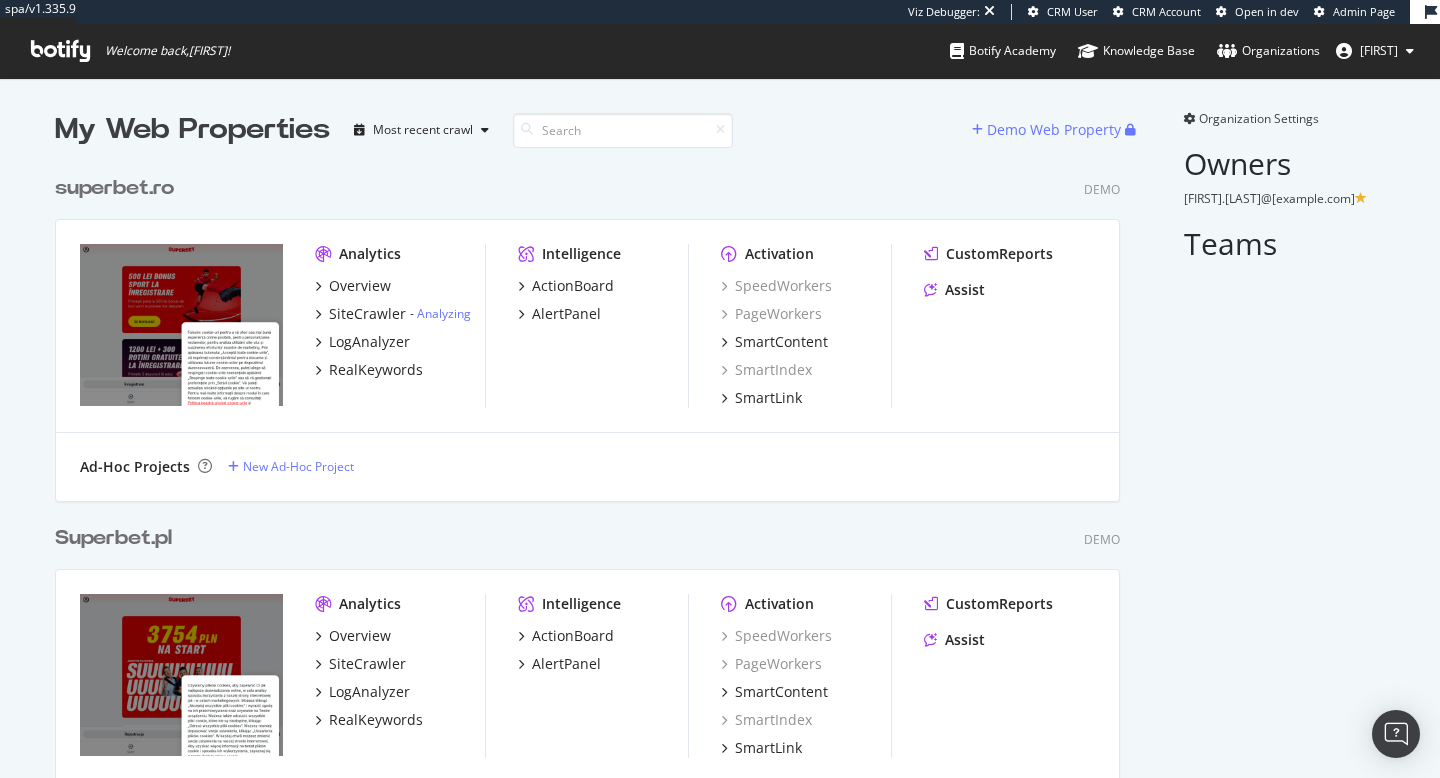 click on "superbet.ro" at bounding box center [114, 188] 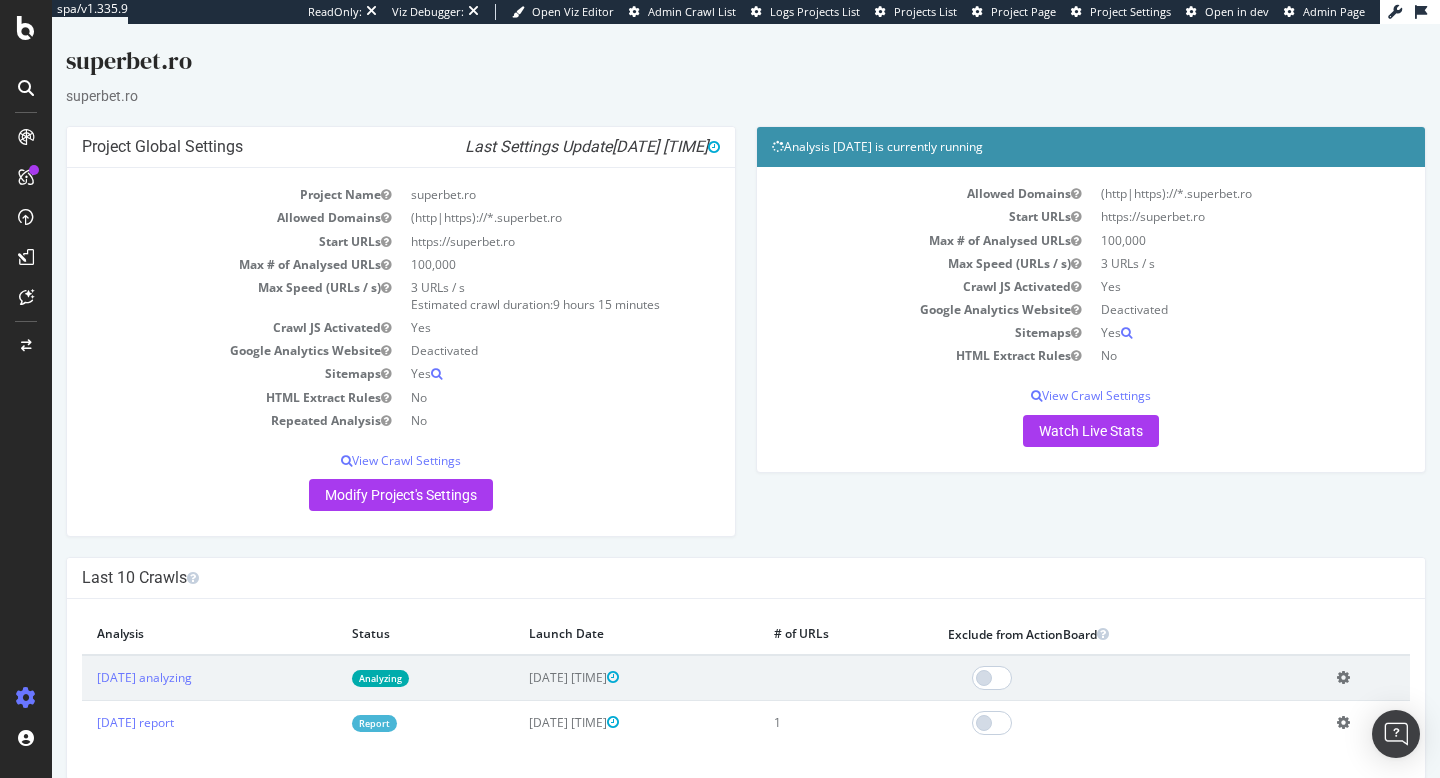 scroll, scrollTop: 0, scrollLeft: 0, axis: both 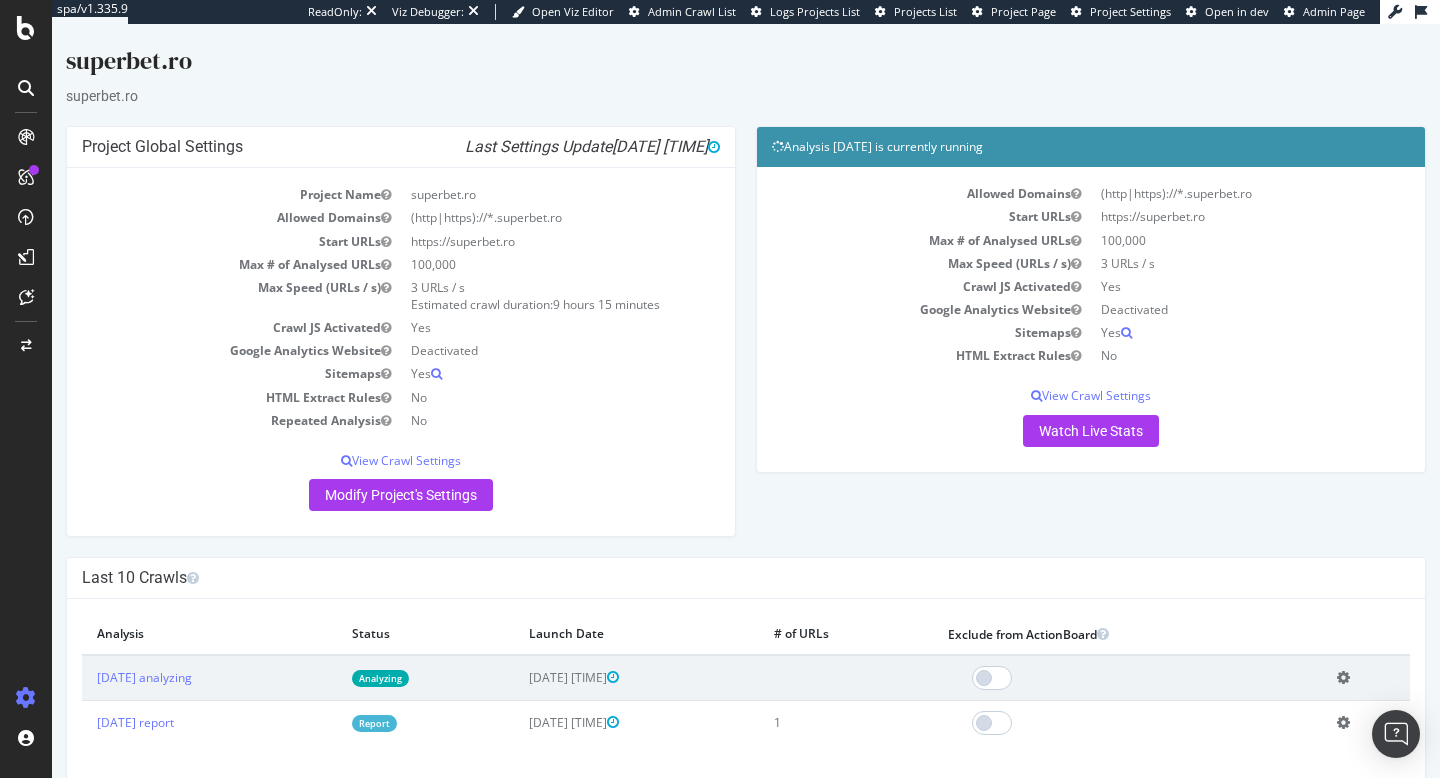 click on "Analyzing" at bounding box center [380, 678] 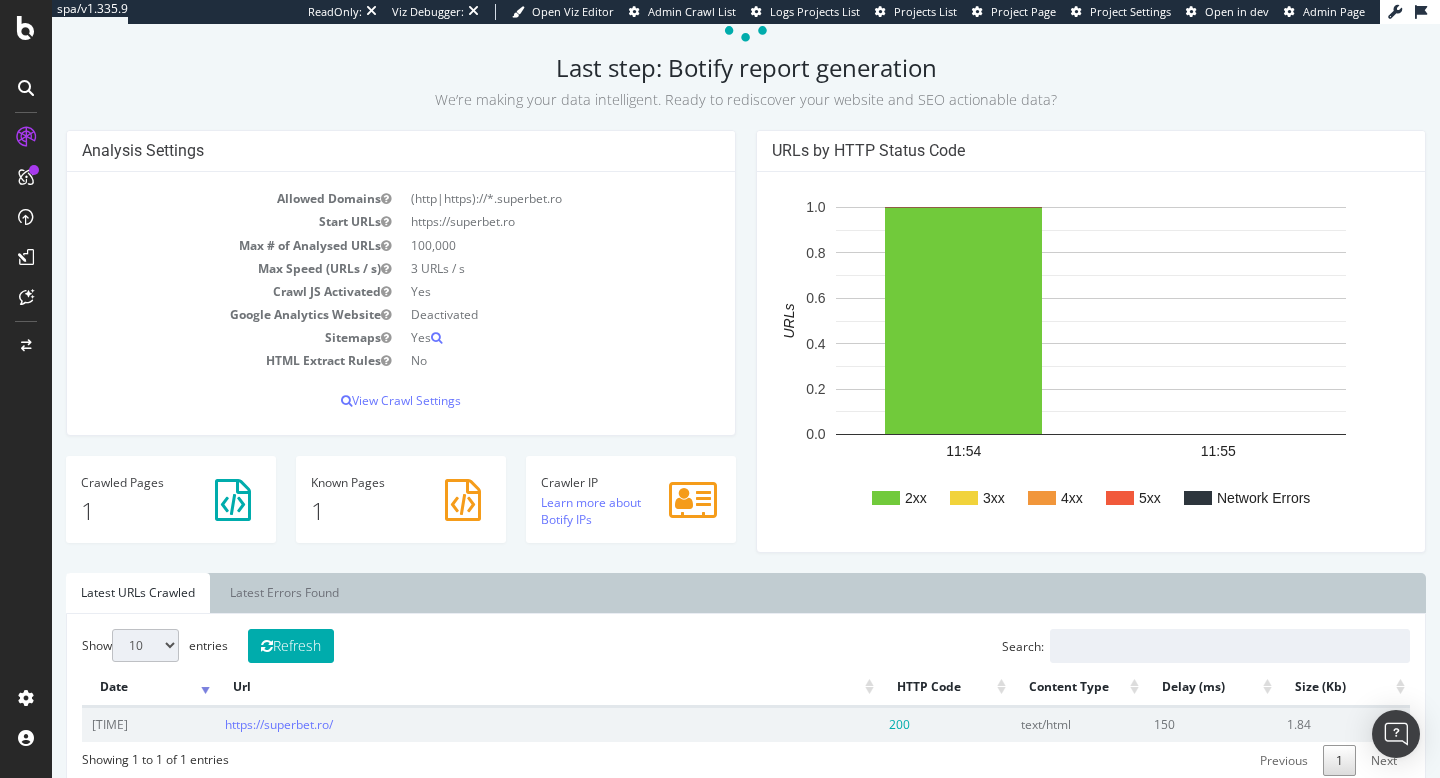 scroll, scrollTop: 0, scrollLeft: 0, axis: both 